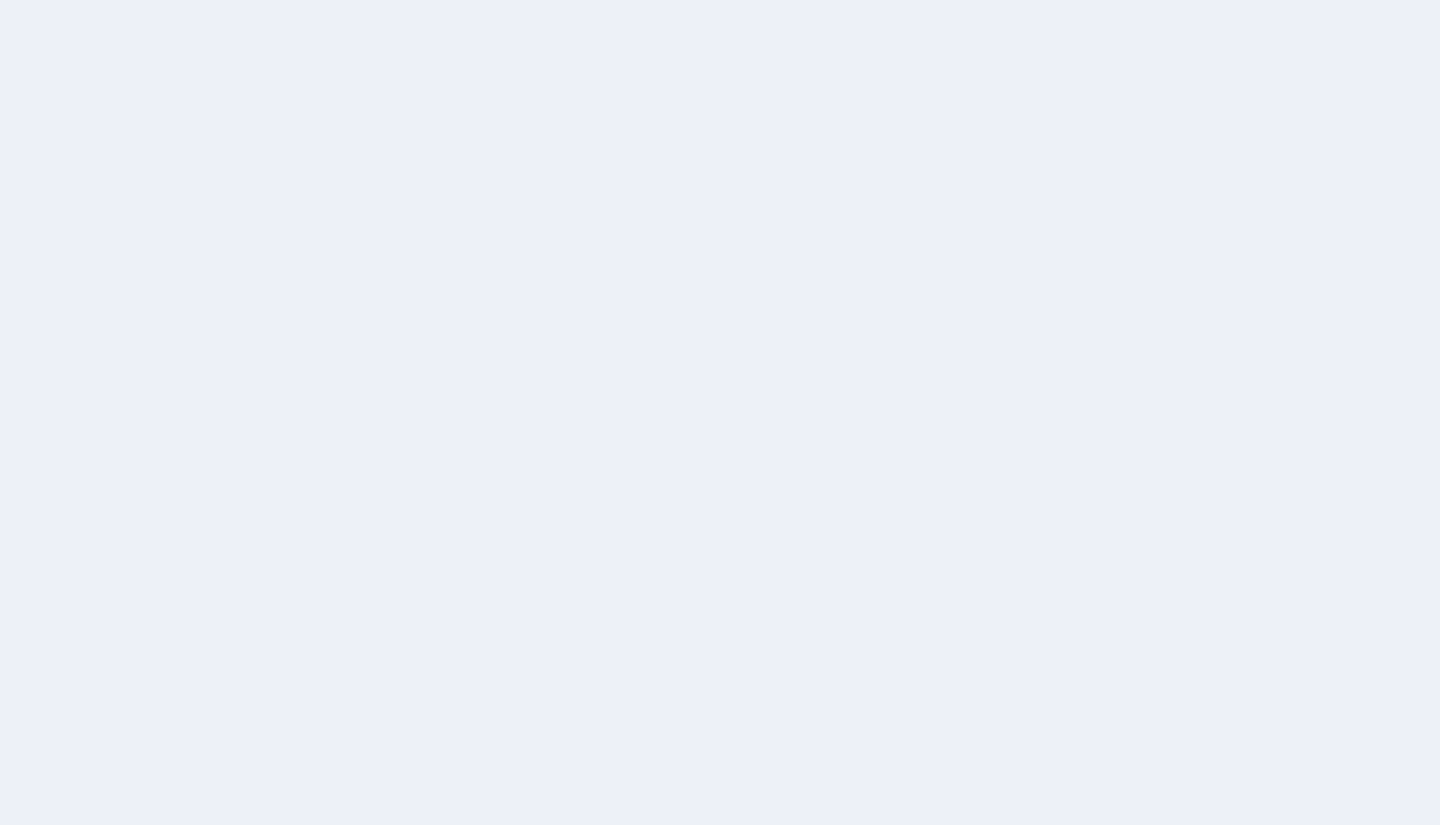 scroll, scrollTop: 0, scrollLeft: 0, axis: both 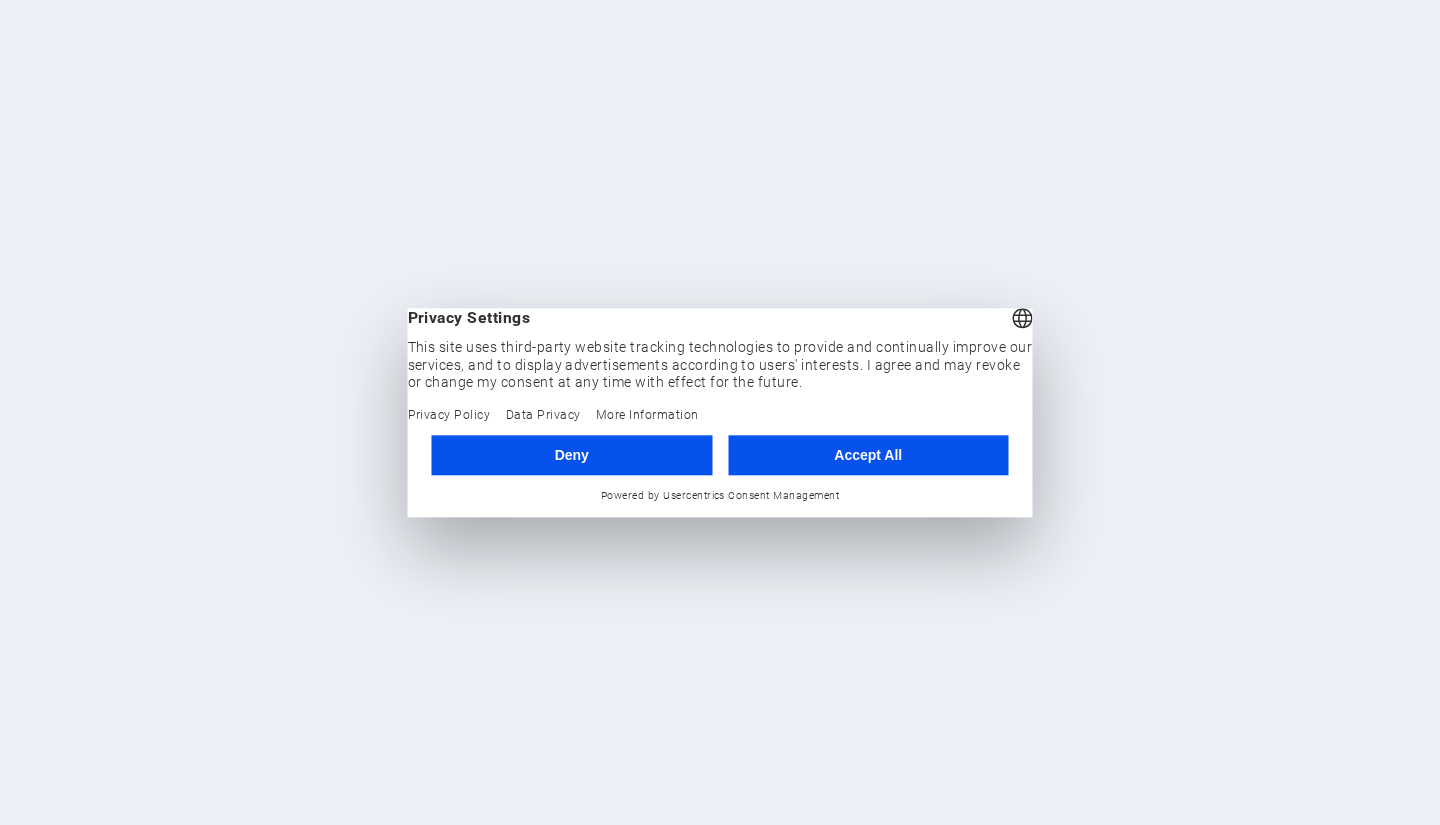 click on "Accept All" at bounding box center (868, 455) 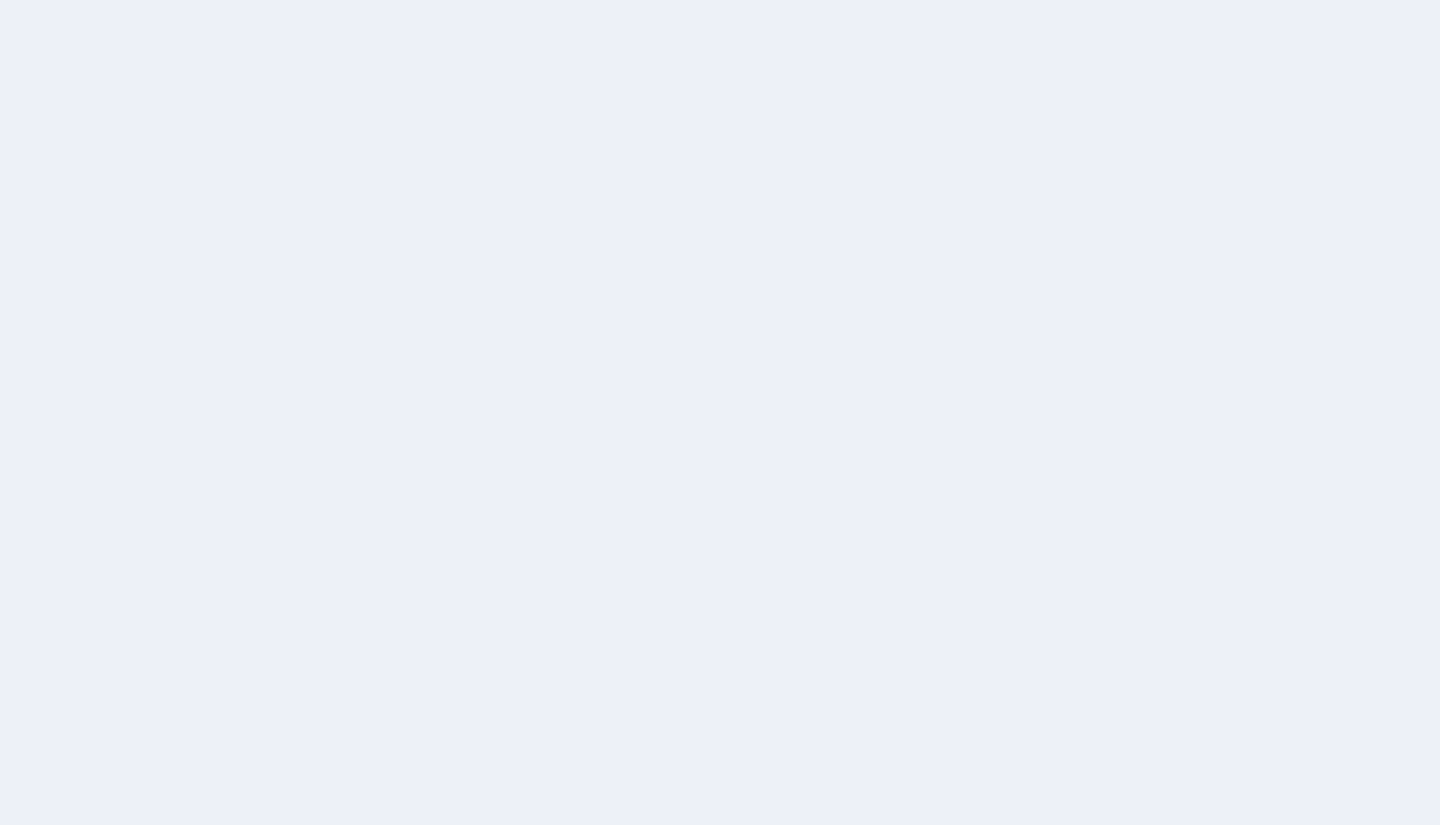 scroll, scrollTop: 0, scrollLeft: 0, axis: both 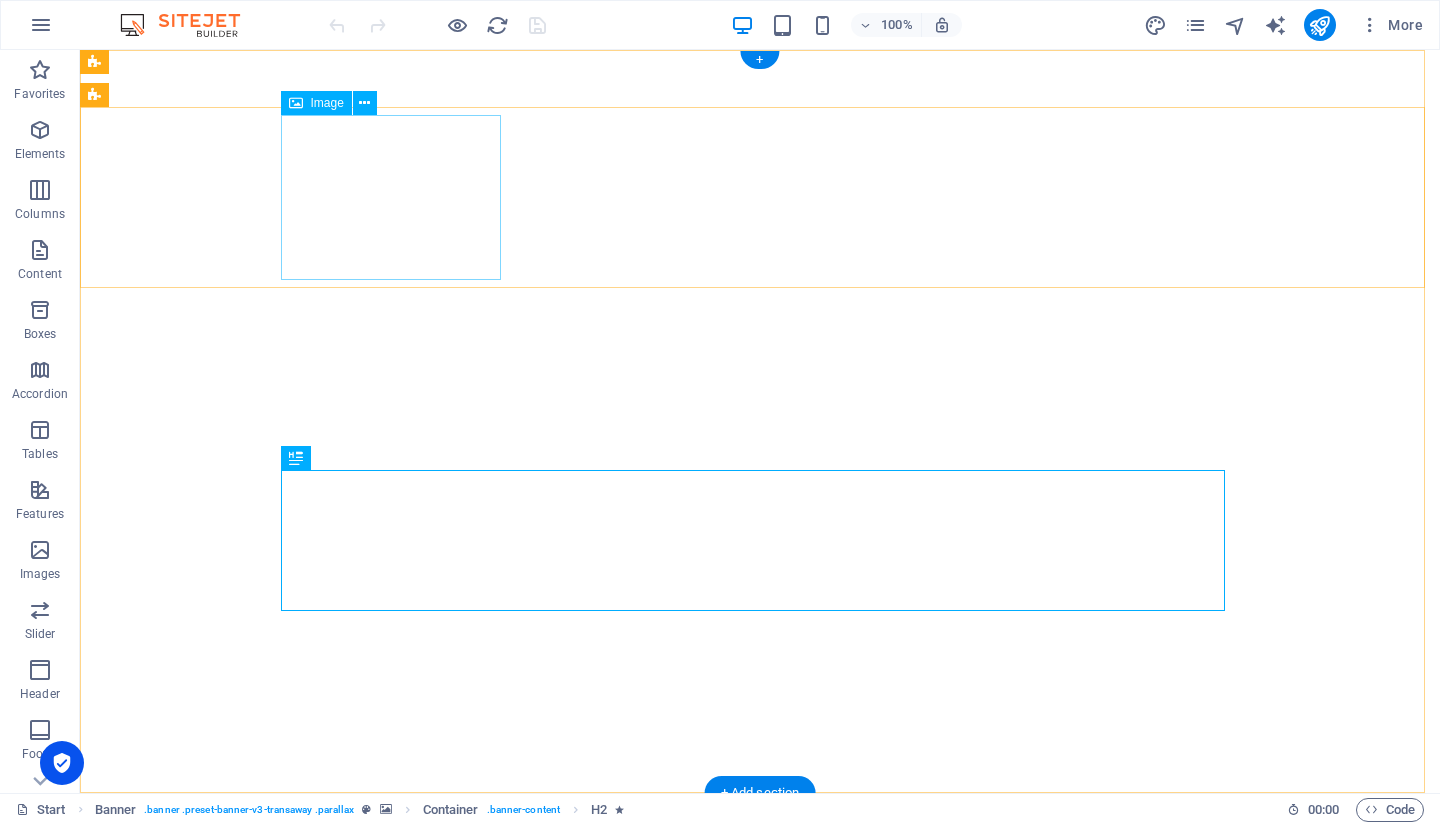 click at bounding box center (760, 1128) 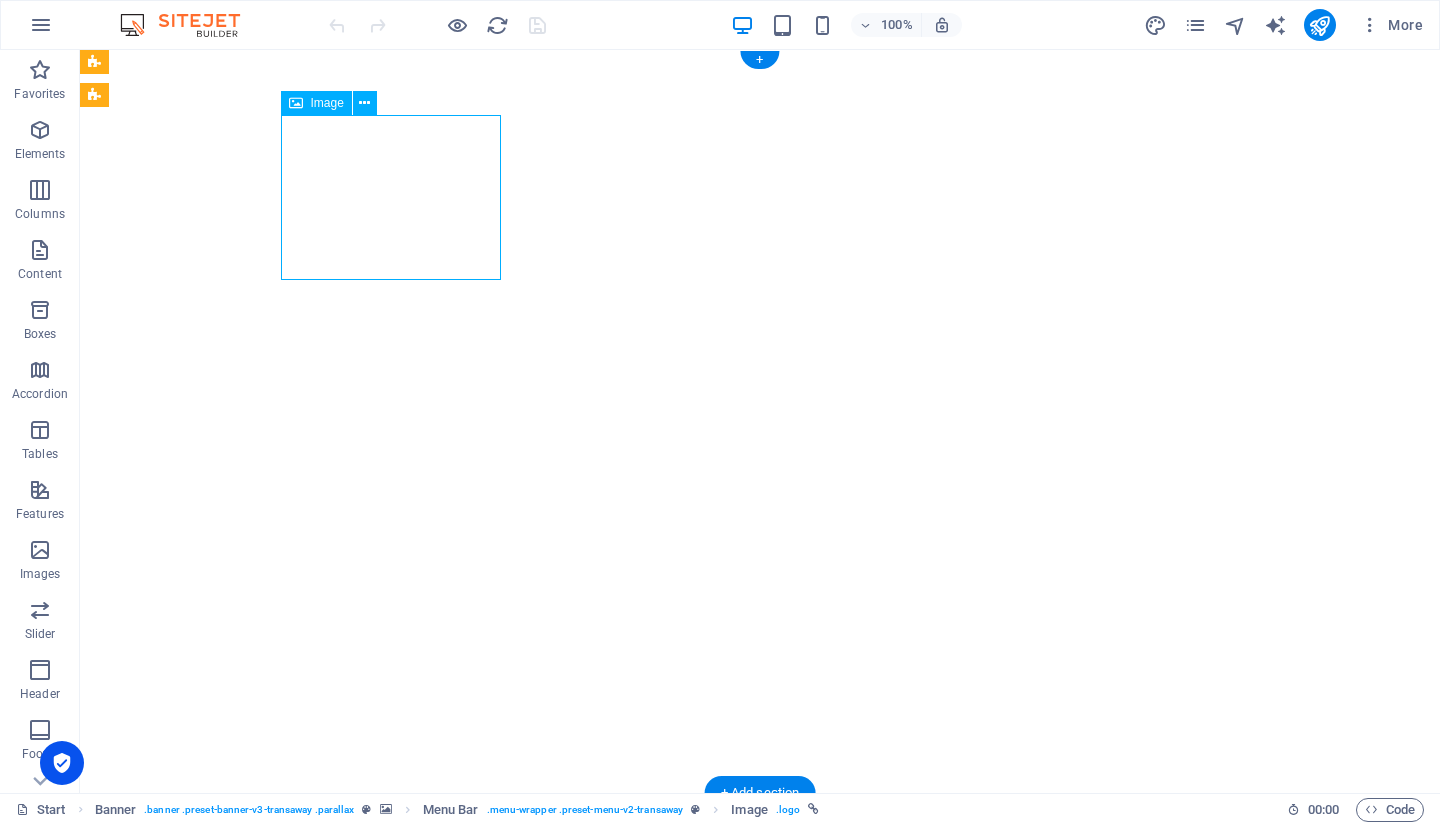 click at bounding box center [760, 1128] 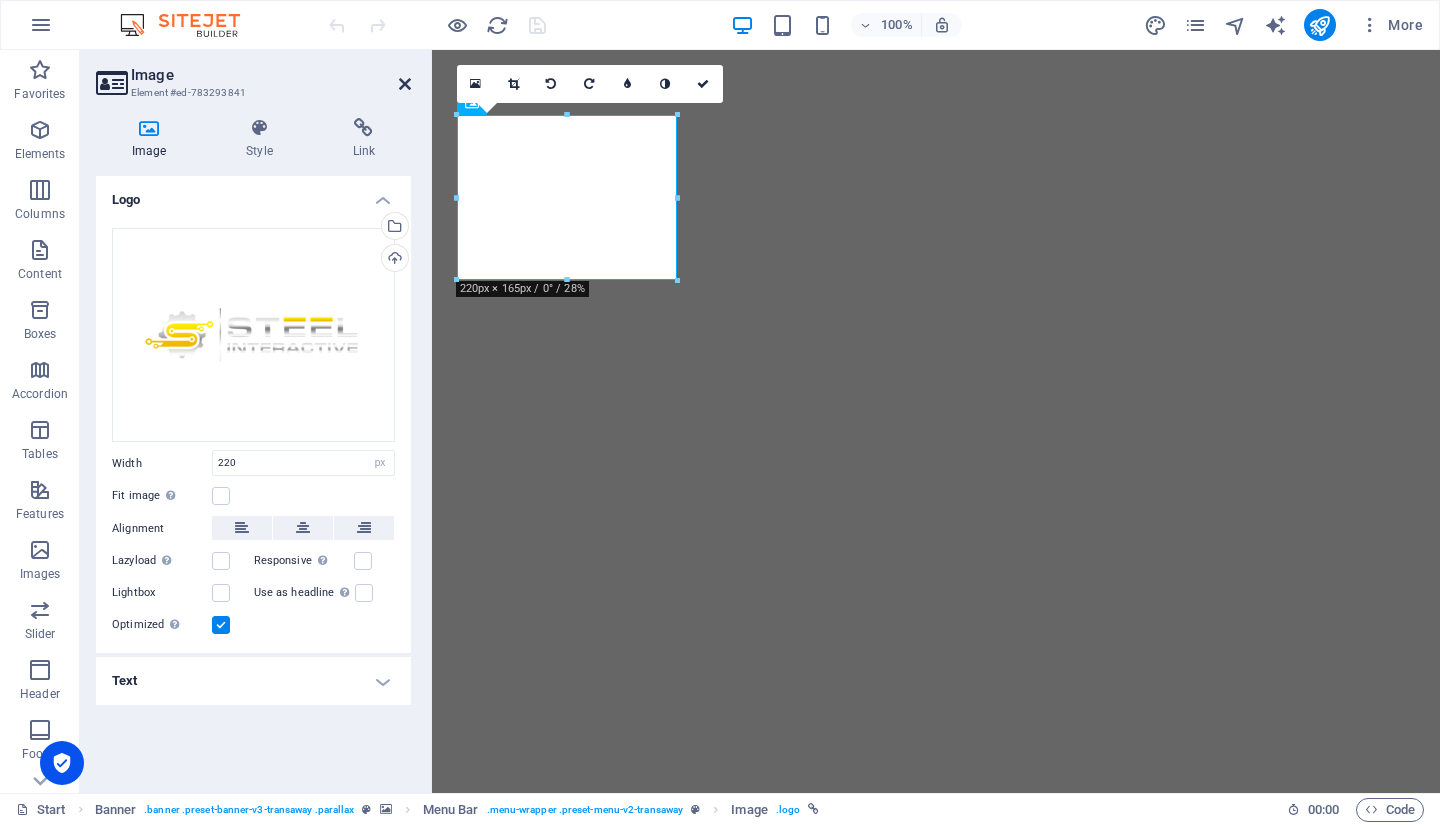 click at bounding box center (405, 84) 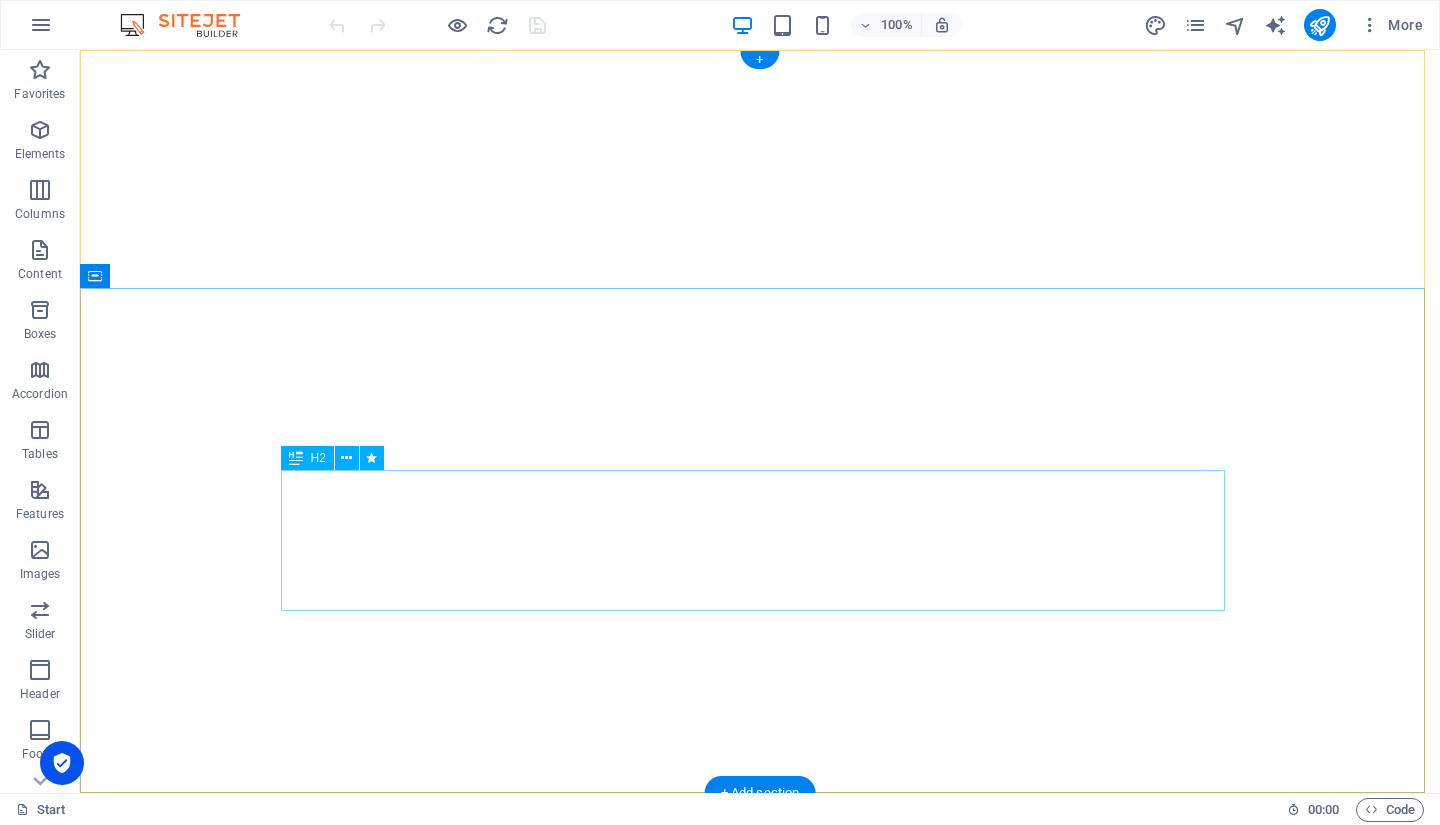 scroll, scrollTop: 0, scrollLeft: 0, axis: both 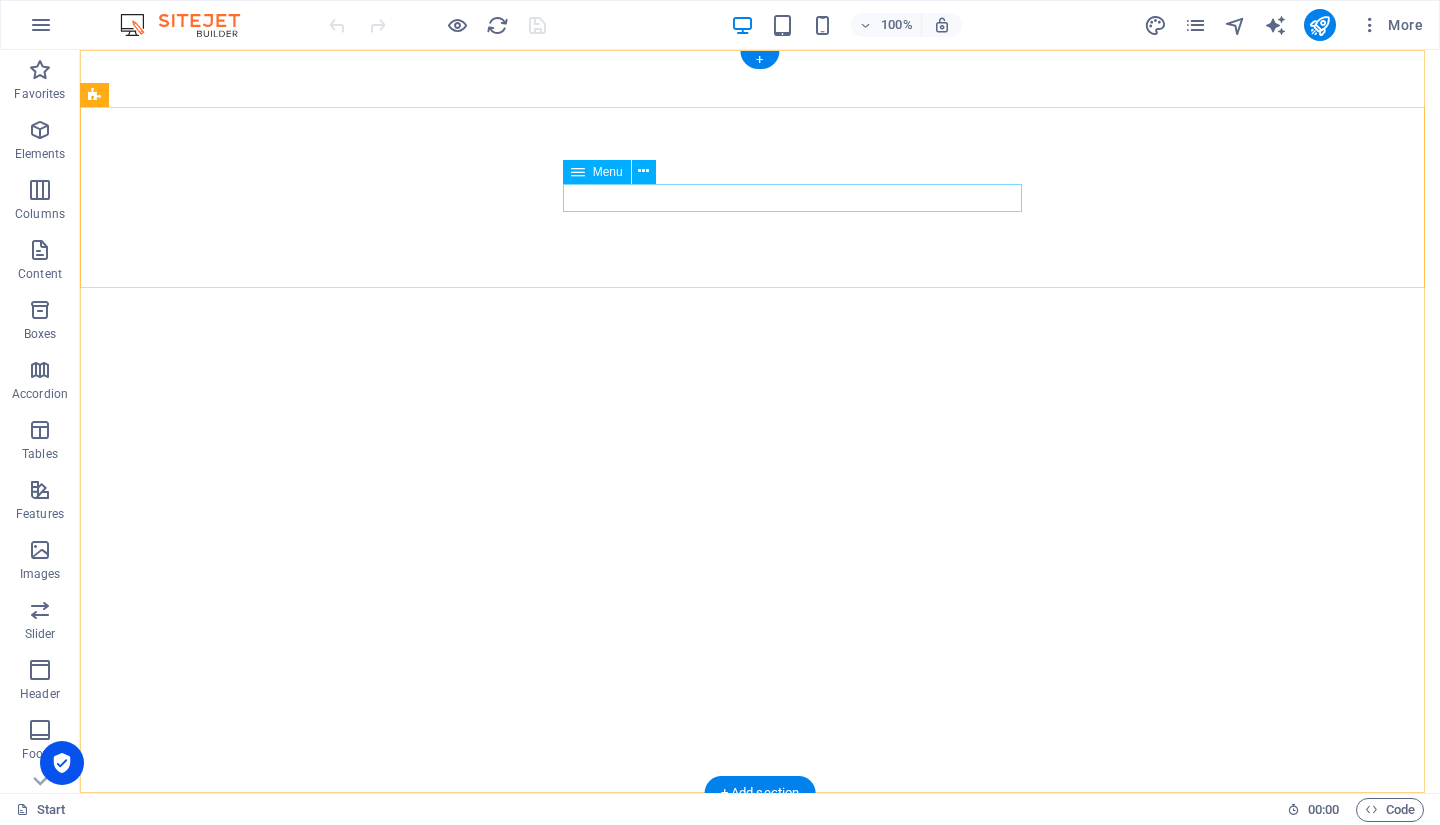 click on "Home About us Our Clients Services Contact" at bounding box center [760, 1225] 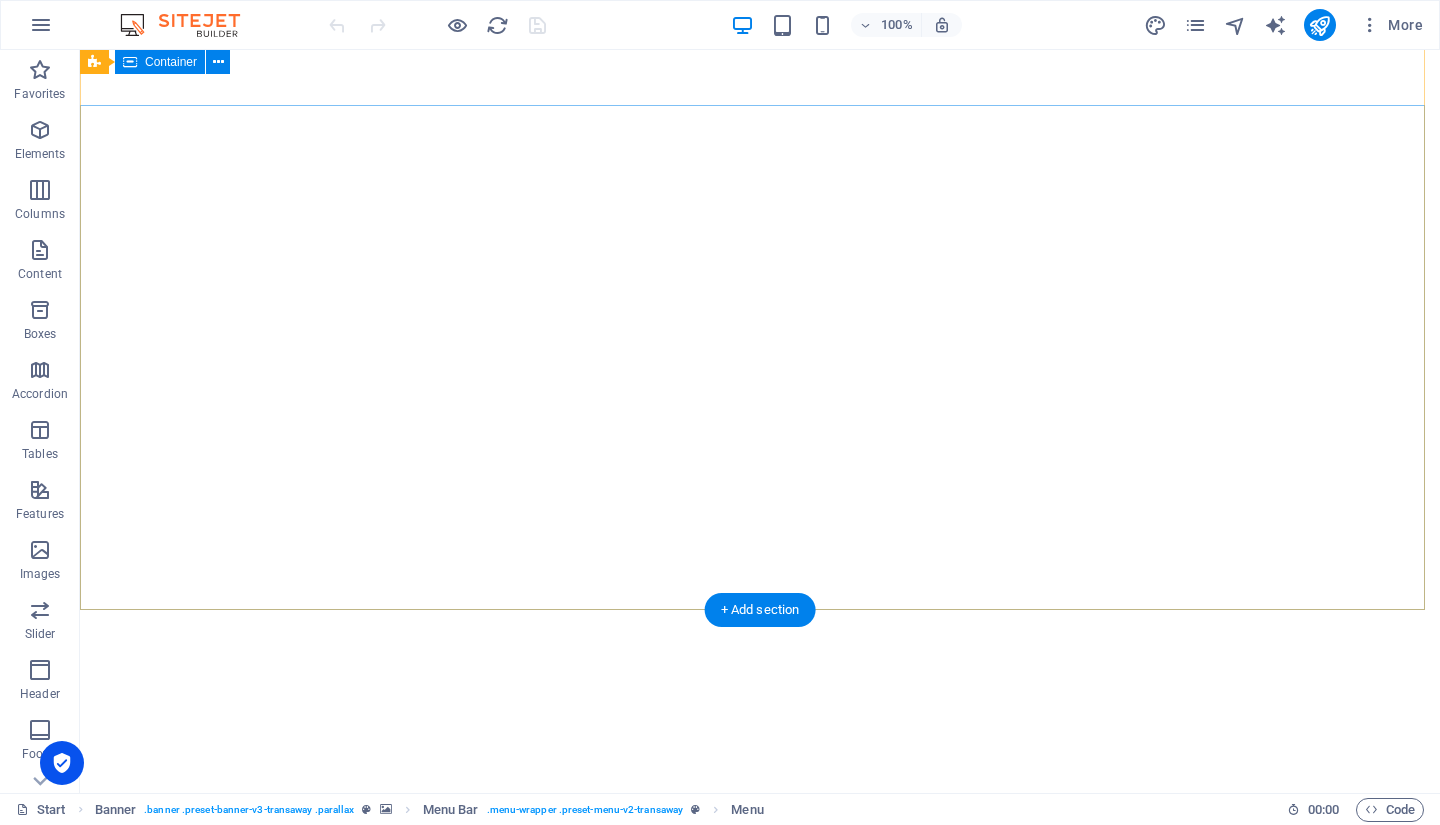 scroll, scrollTop: 0, scrollLeft: 0, axis: both 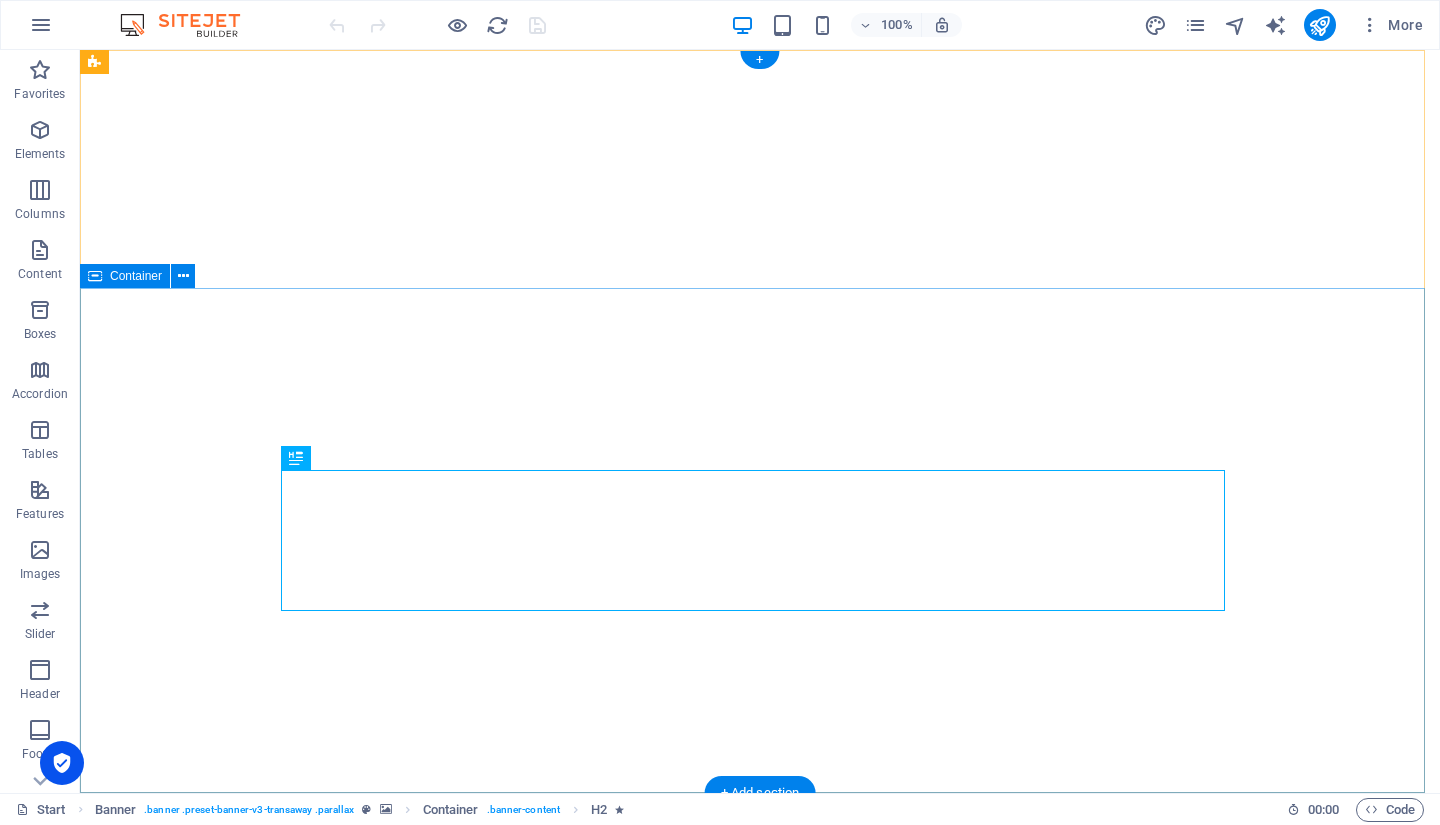 click on "DIGITAL MARKETING & LEAD GENERATION AGENCY" at bounding box center [760, 1439] 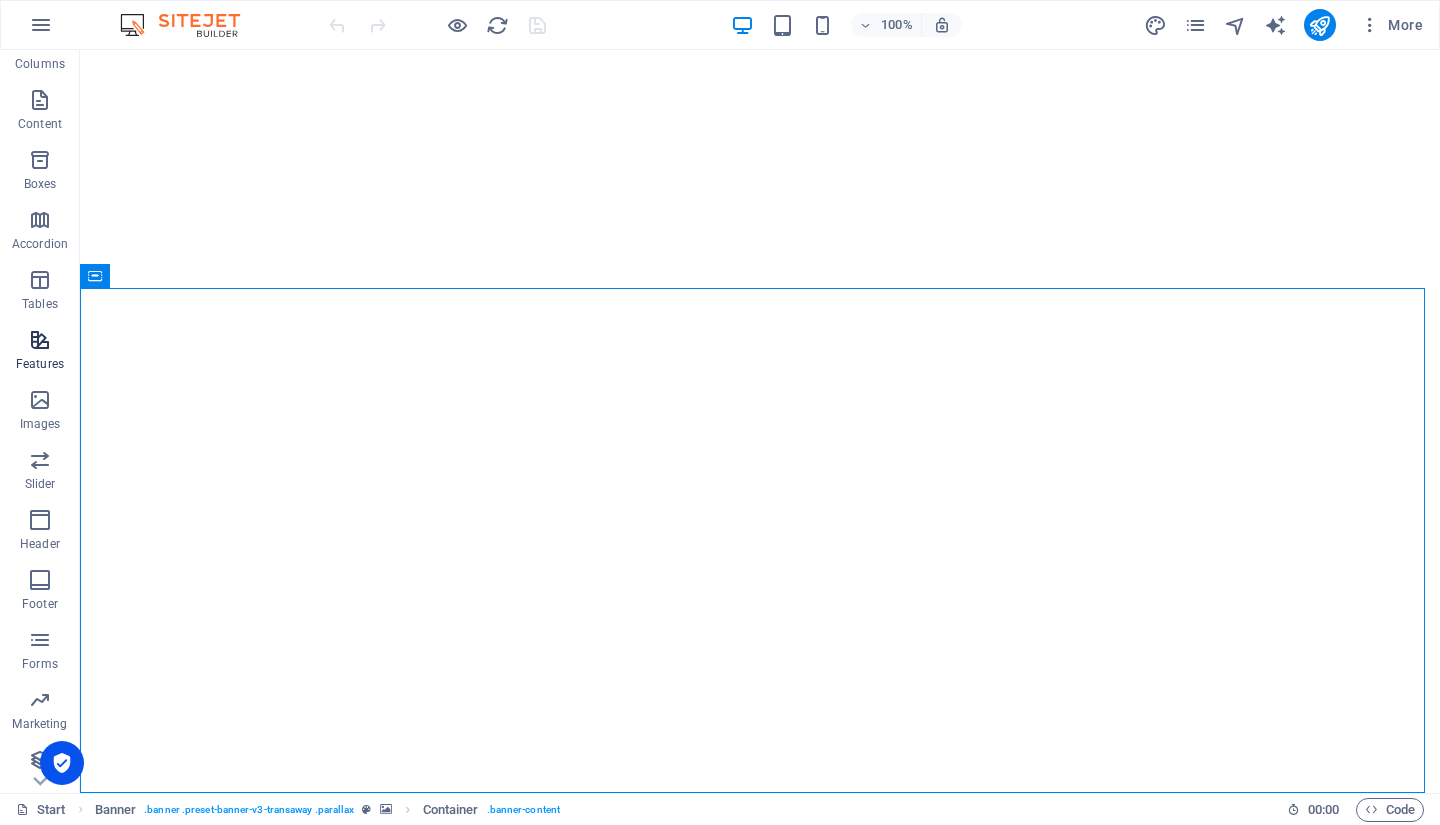scroll, scrollTop: 157, scrollLeft: 0, axis: vertical 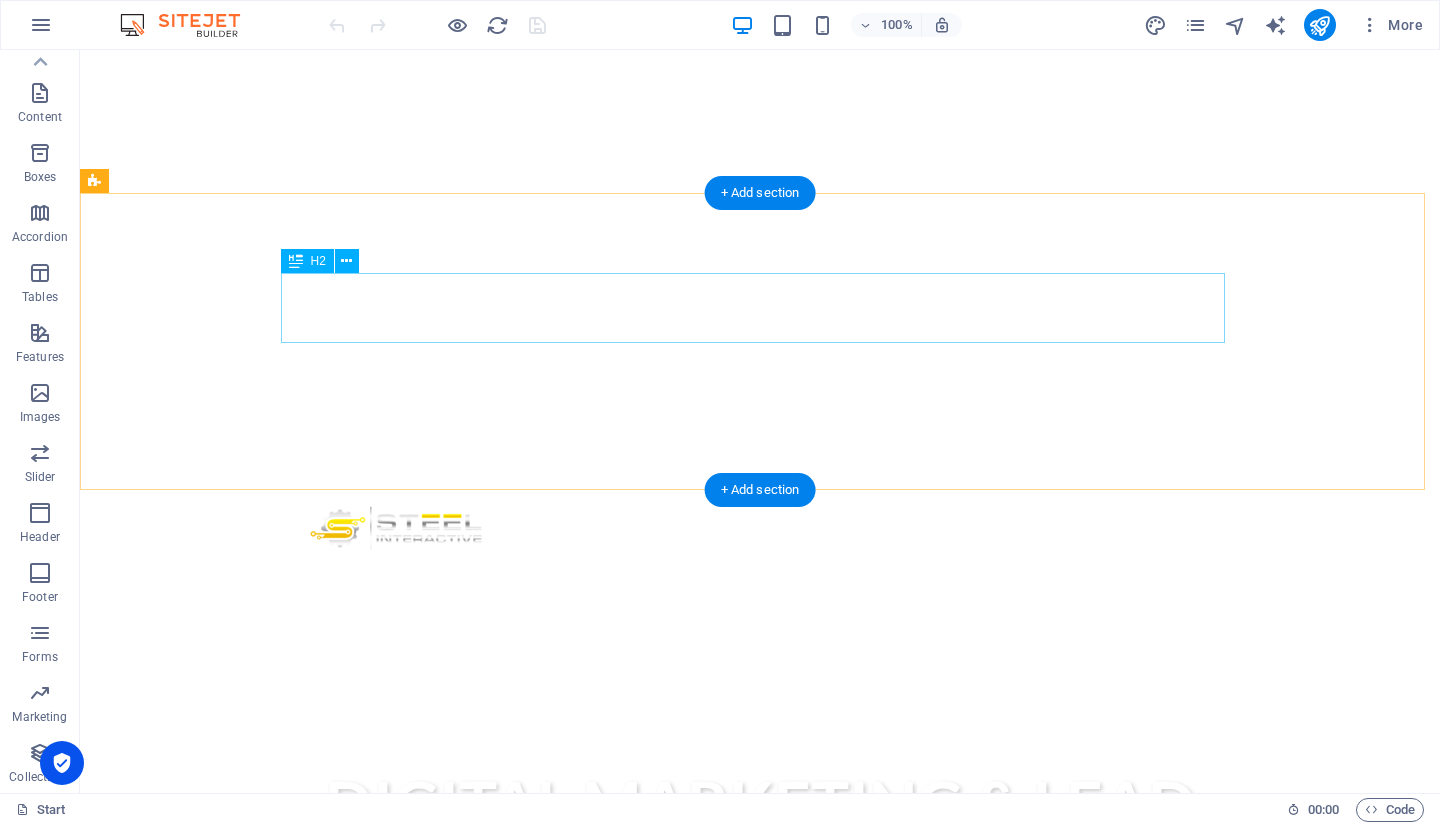 click on "aboutus" at bounding box center [760, 1105] 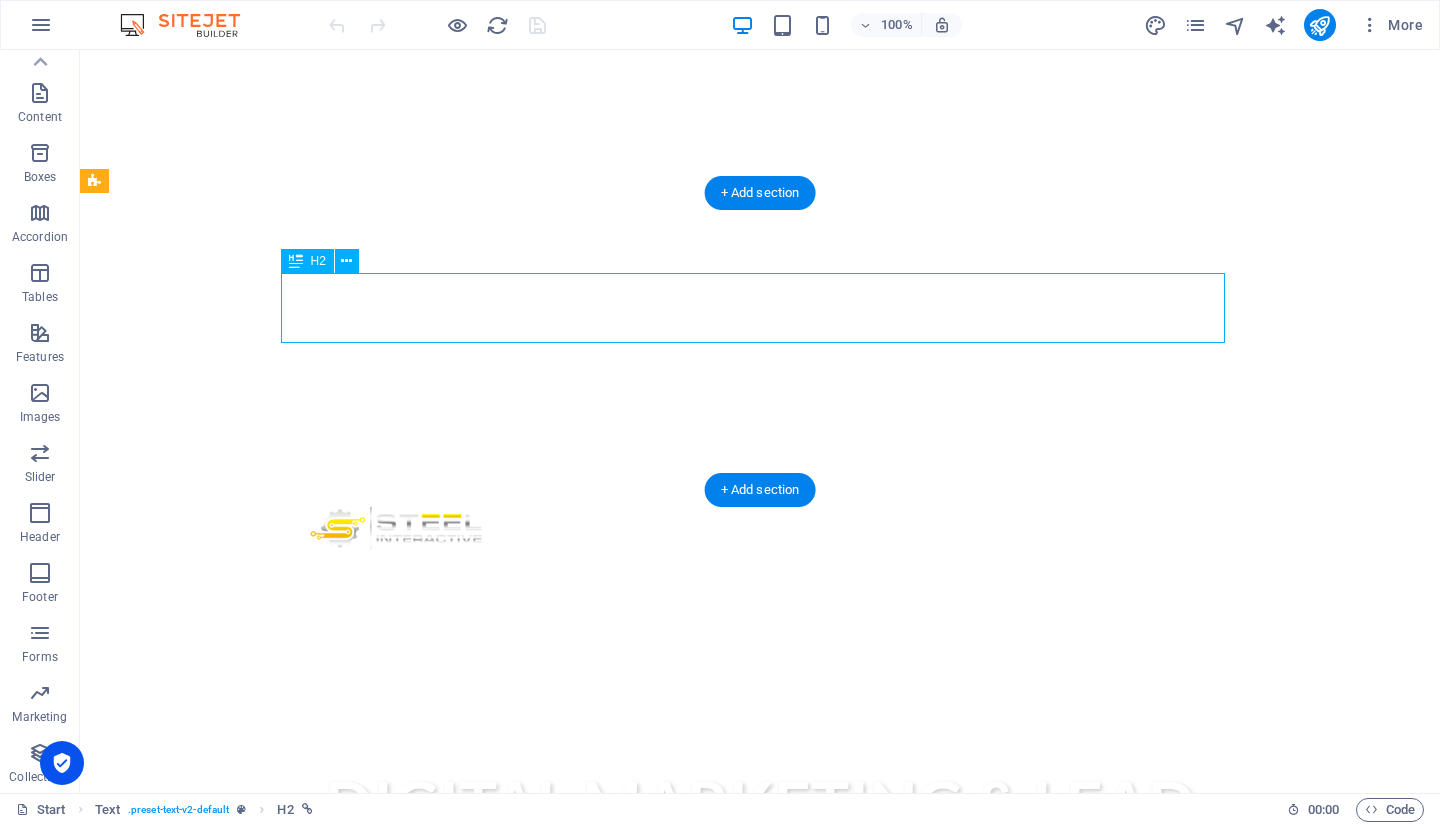 click on "aboutus" at bounding box center [760, 1105] 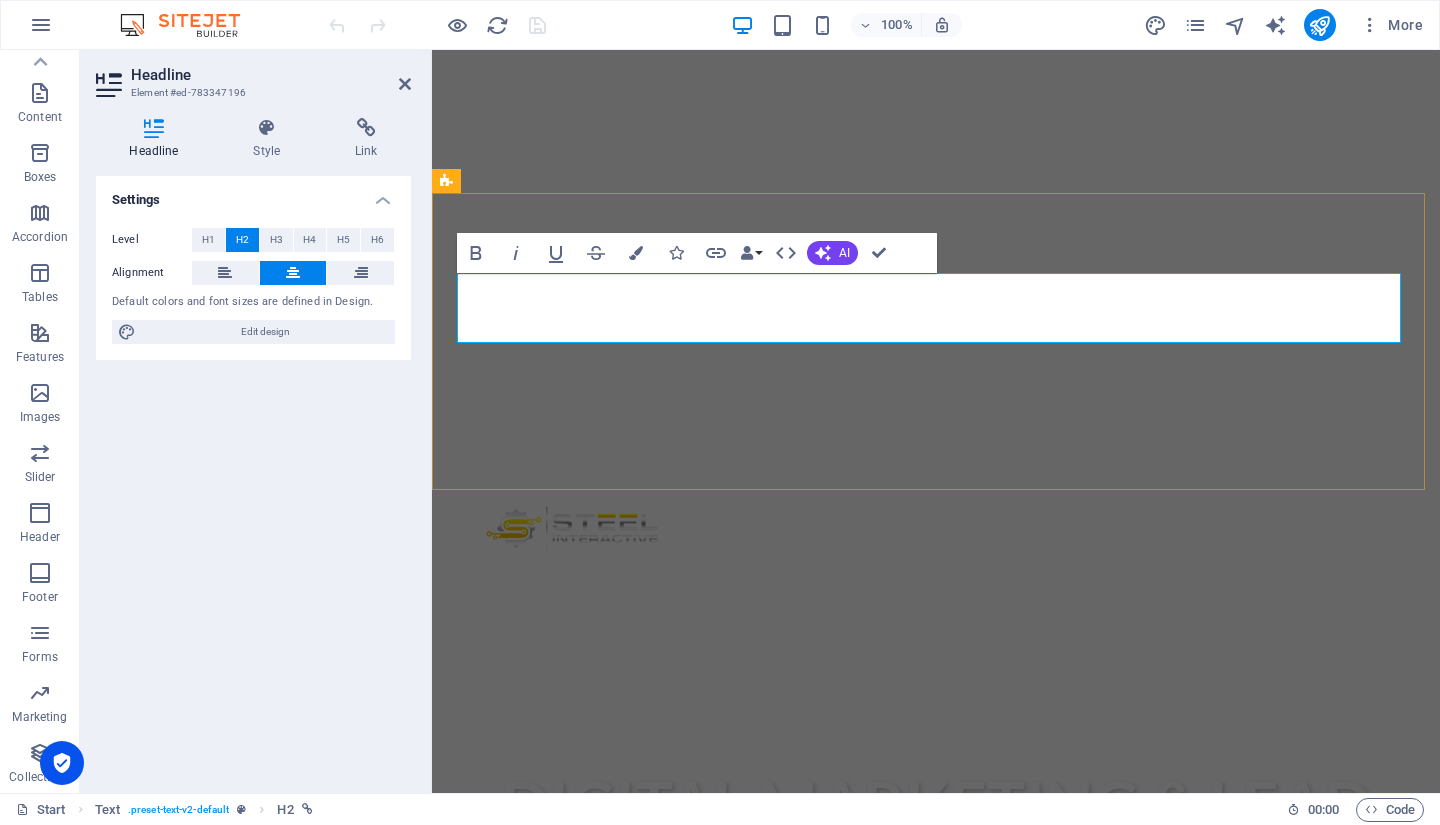 click on "aboutus" at bounding box center [936, 1104] 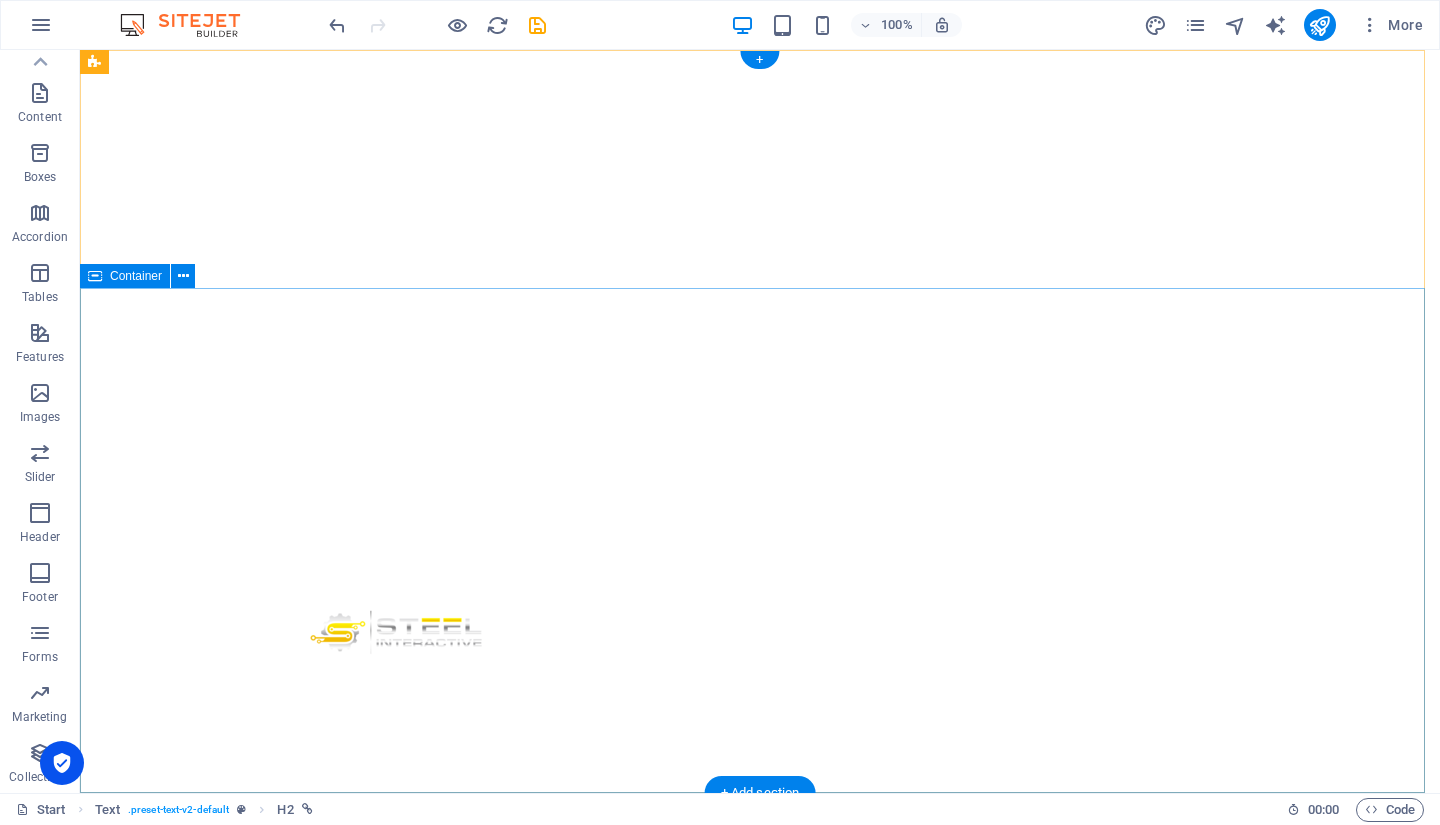 scroll, scrollTop: 600, scrollLeft: 0, axis: vertical 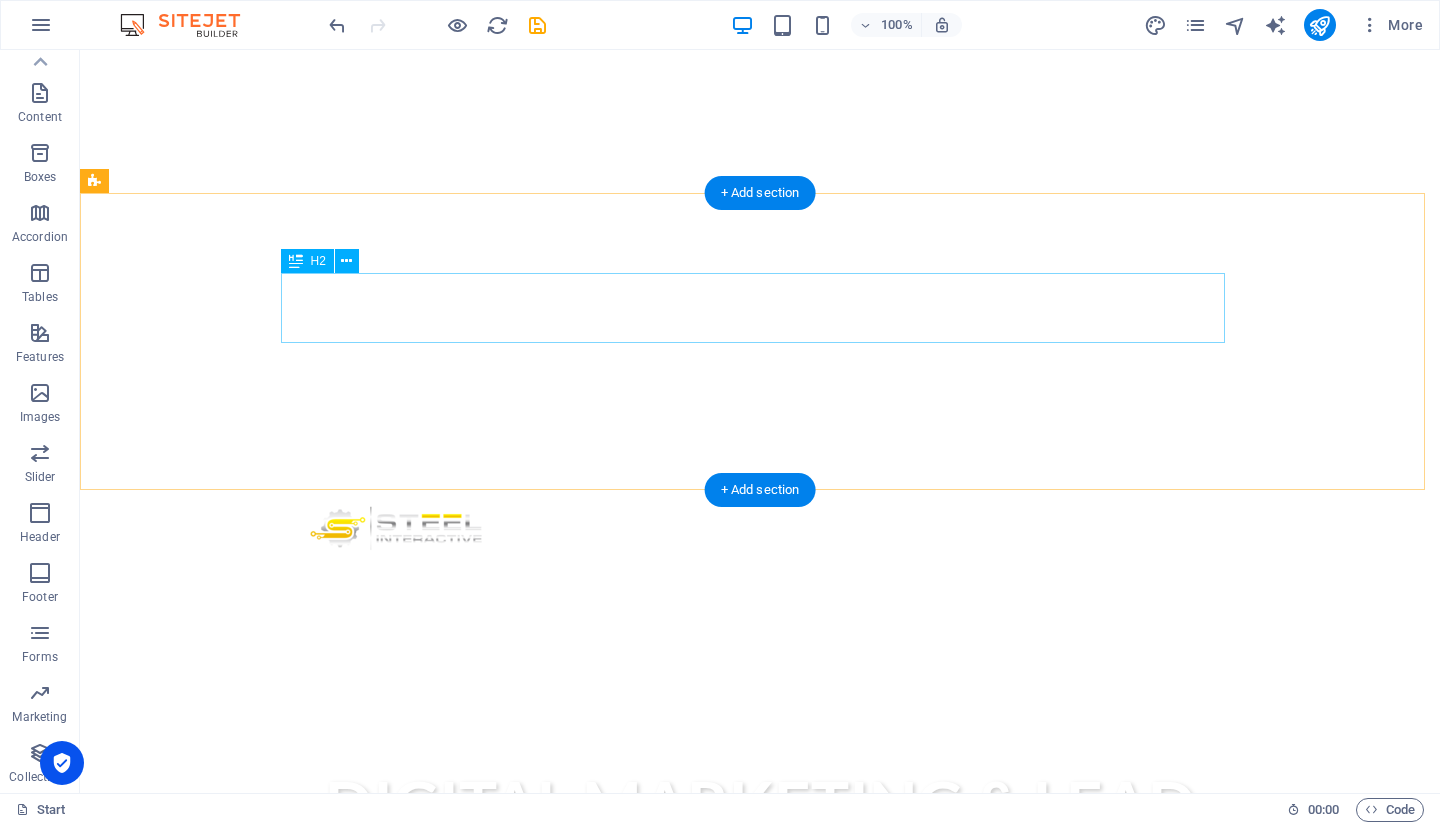 click on "about us" at bounding box center (760, 1105) 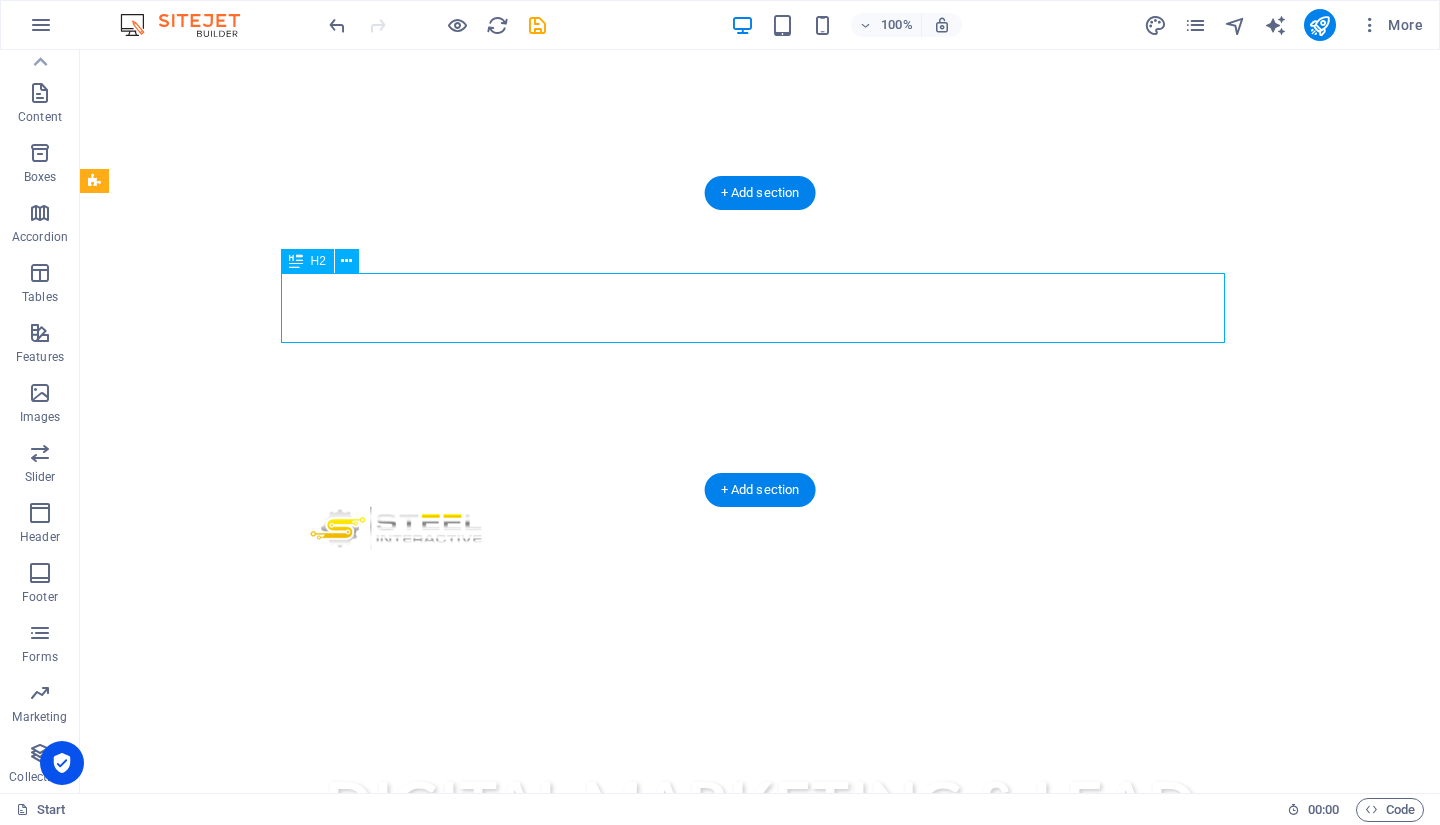 click on "about us" at bounding box center [760, 1105] 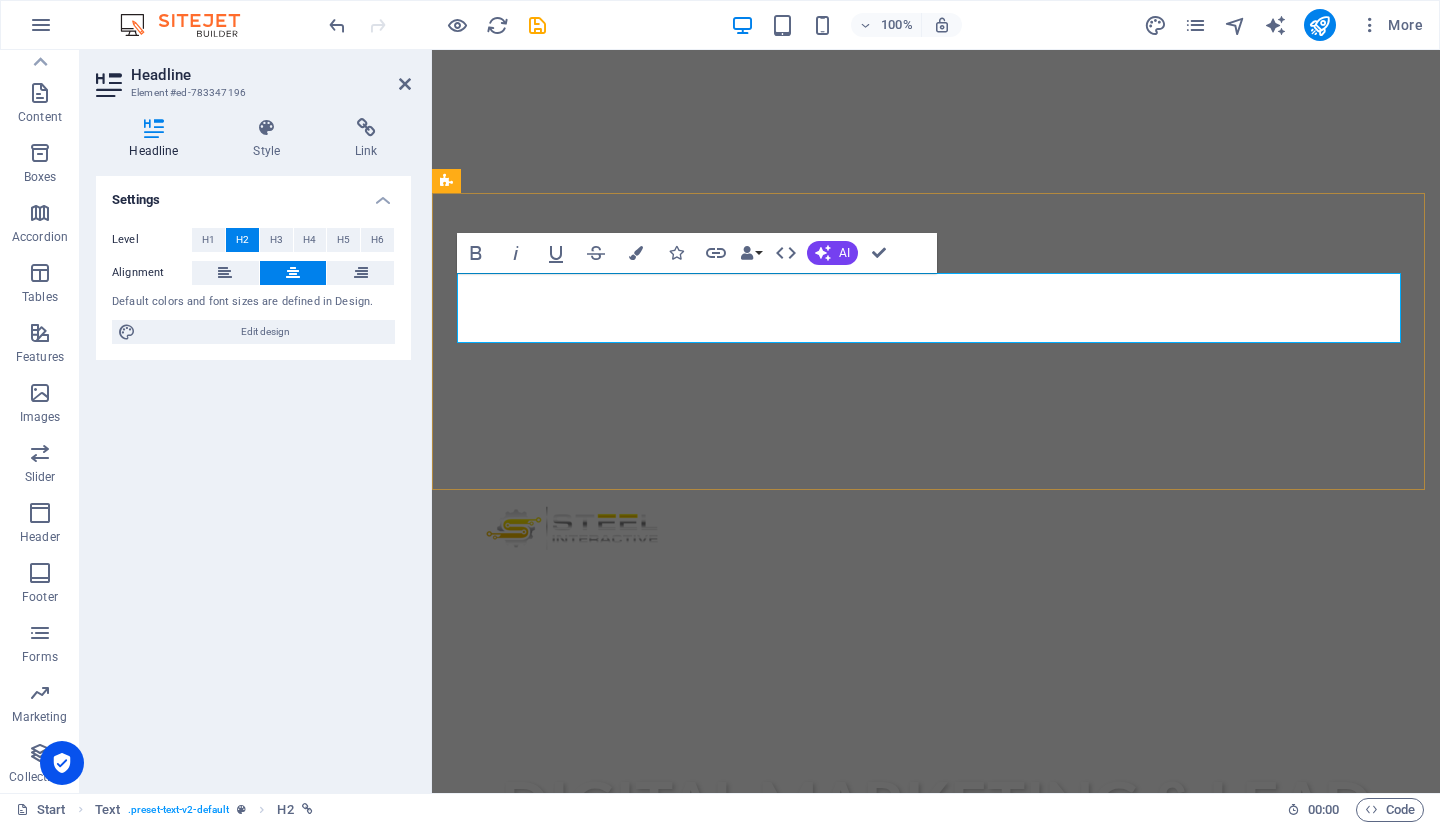 drag, startPoint x: 1114, startPoint y: 301, endPoint x: 762, endPoint y: 301, distance: 352 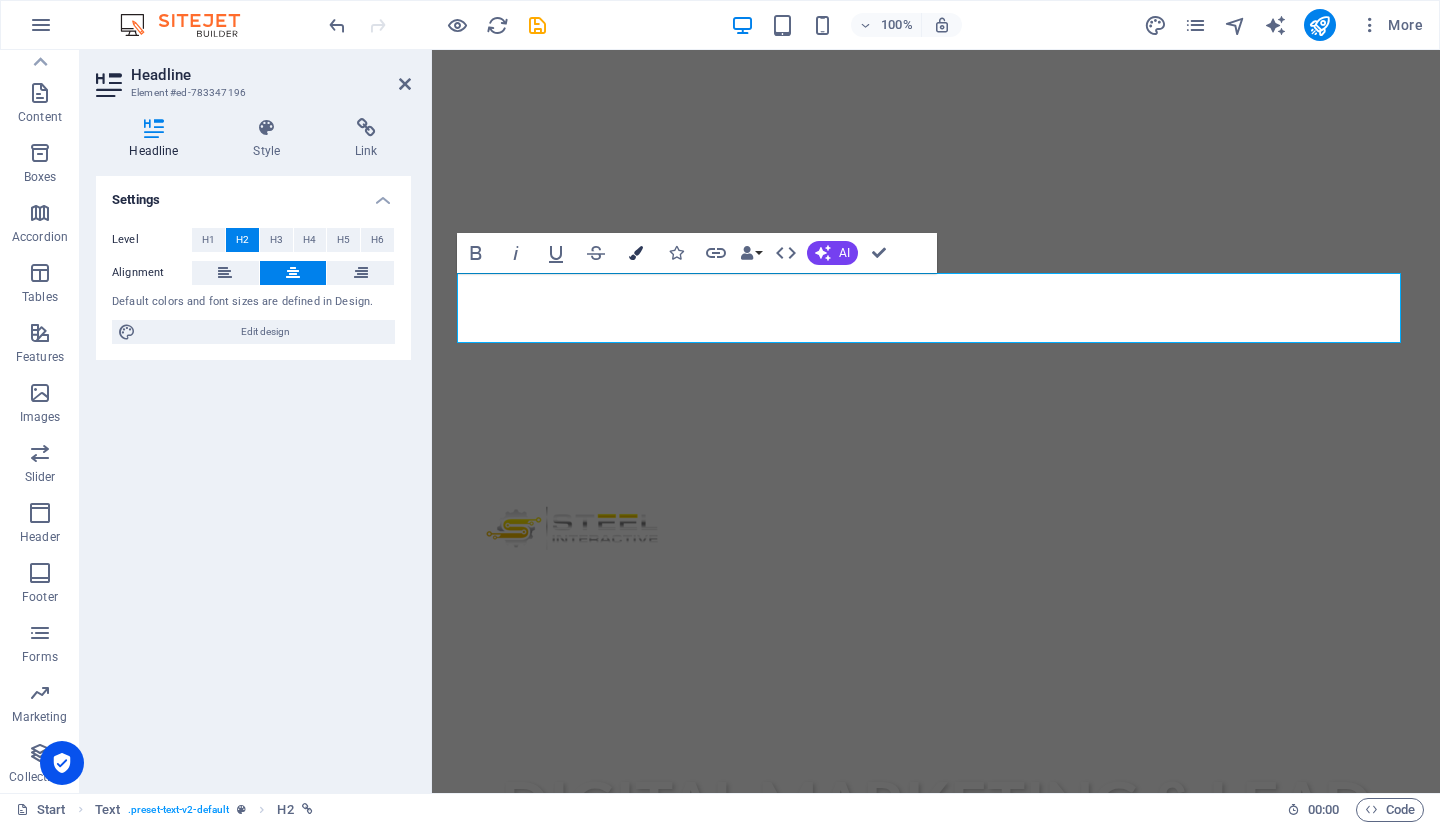 click at bounding box center (636, 253) 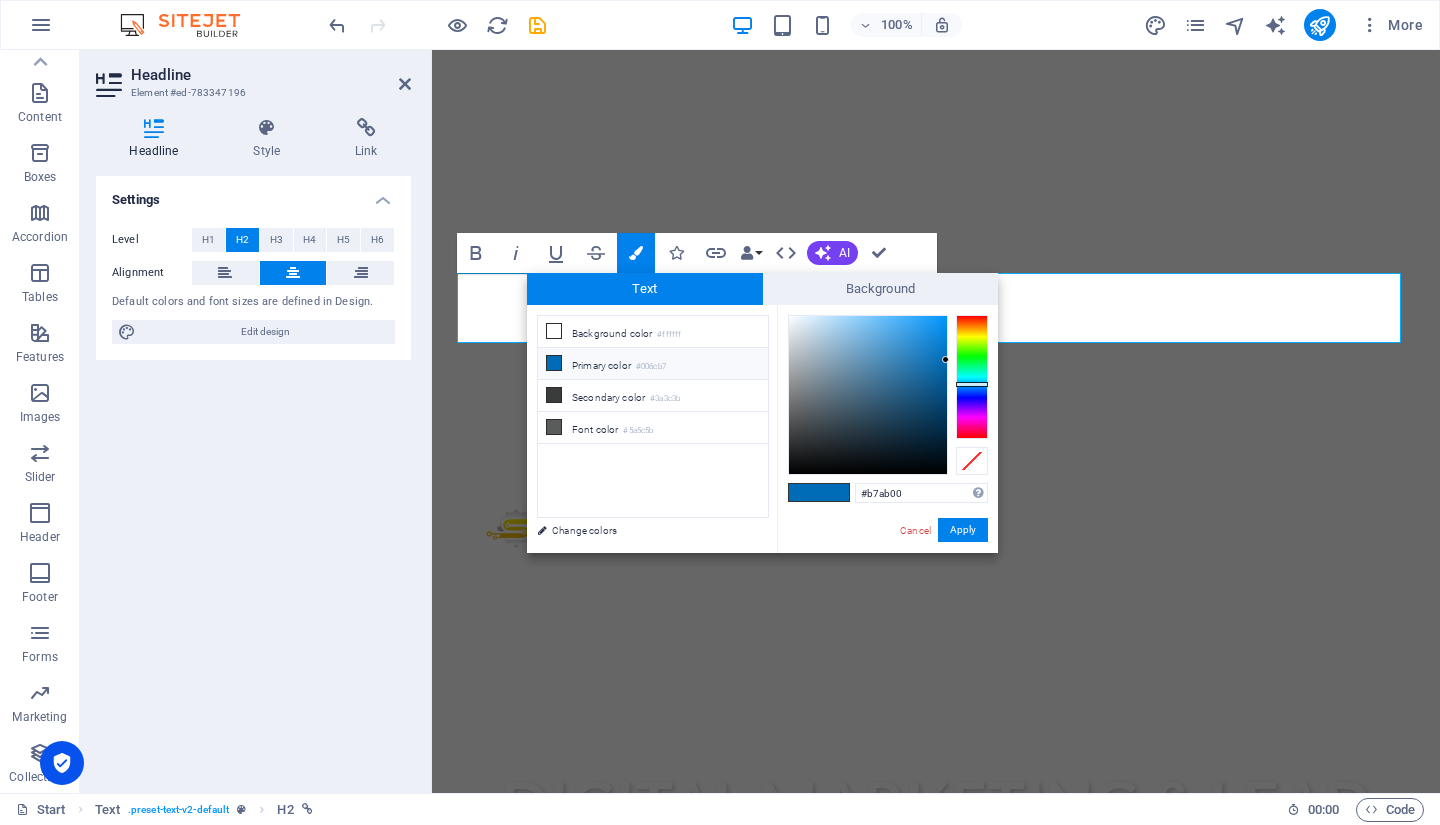 click at bounding box center [972, 377] 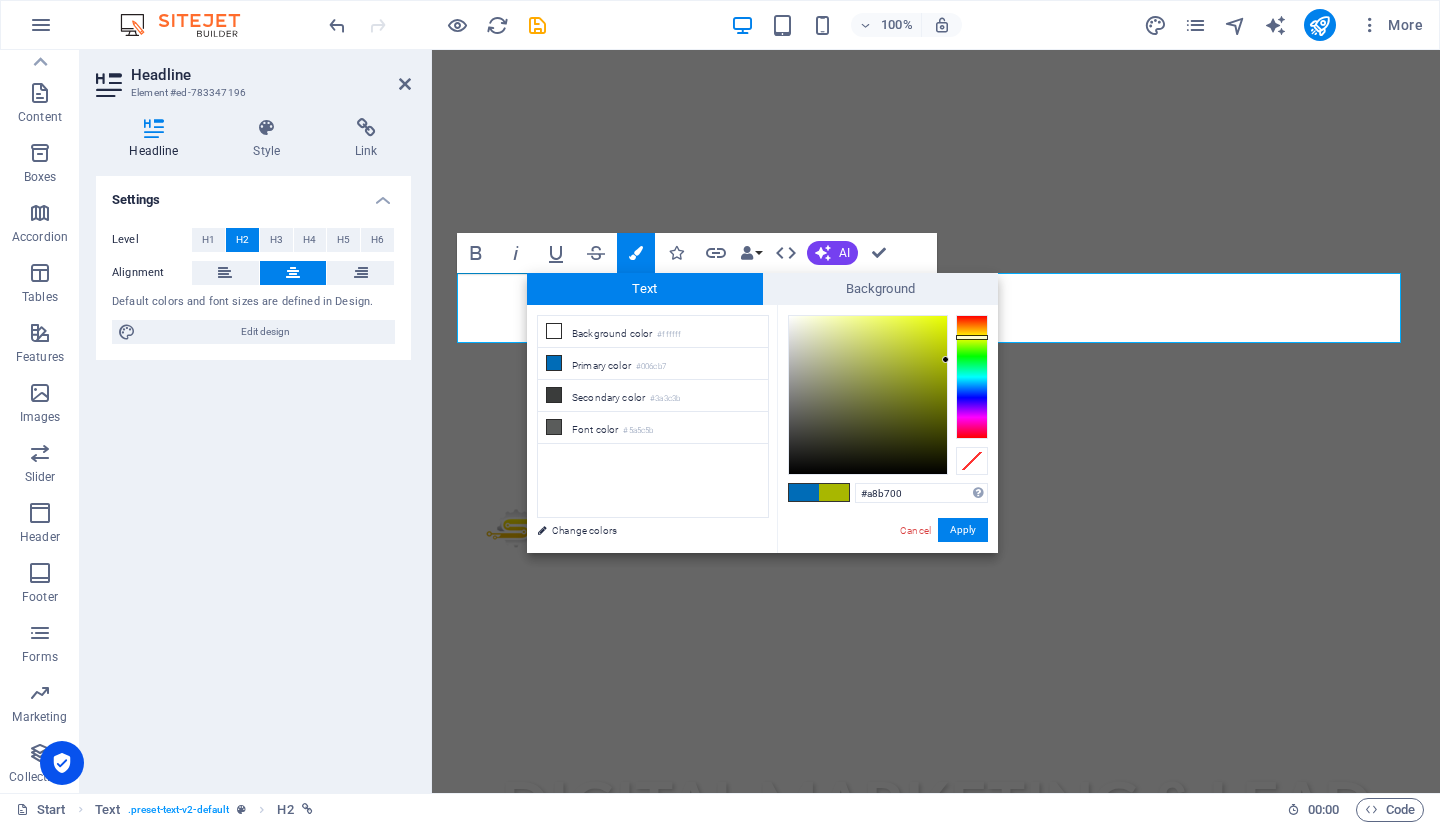 click at bounding box center (972, 377) 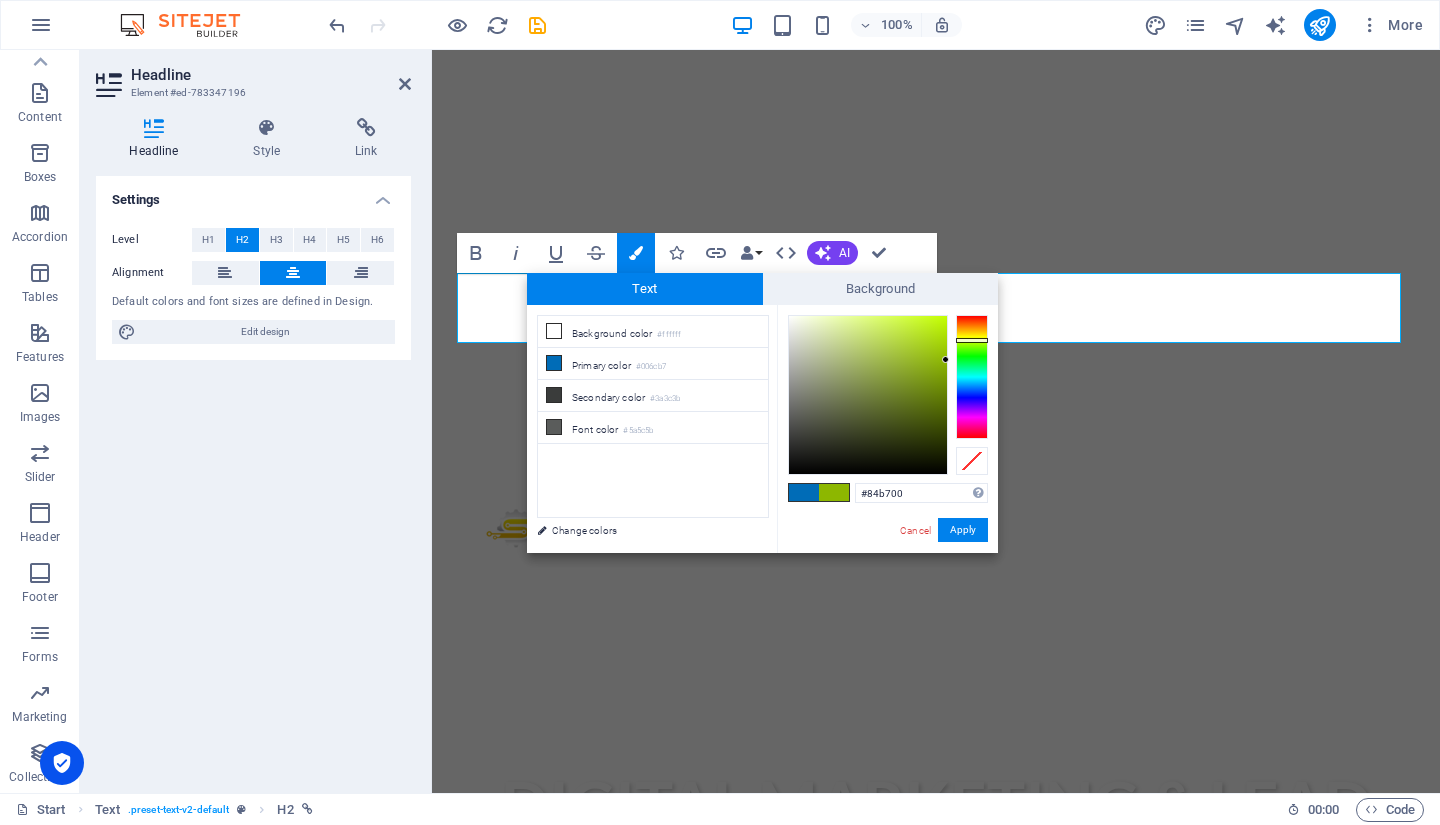 click at bounding box center (972, 377) 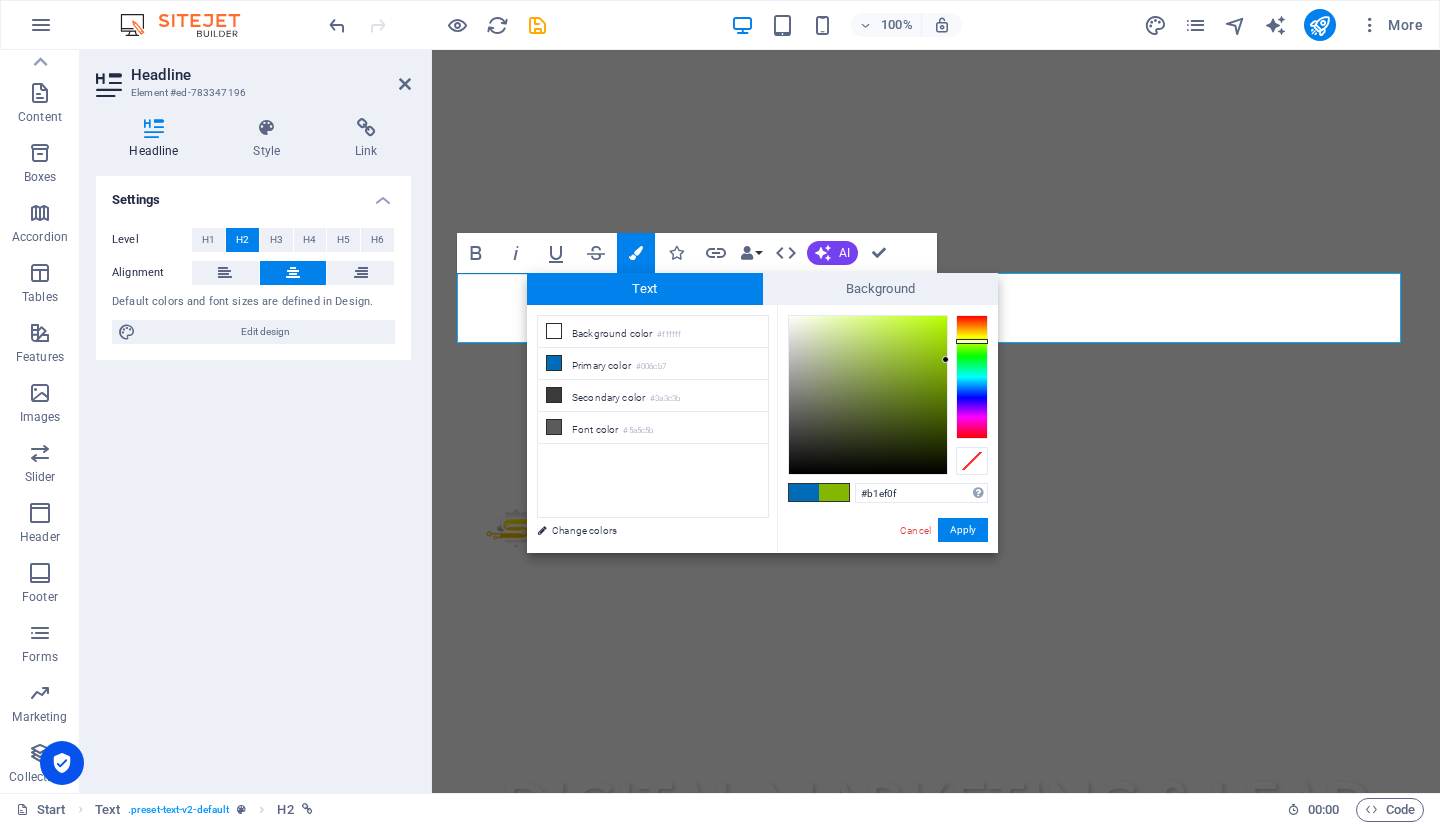 click at bounding box center (868, 395) 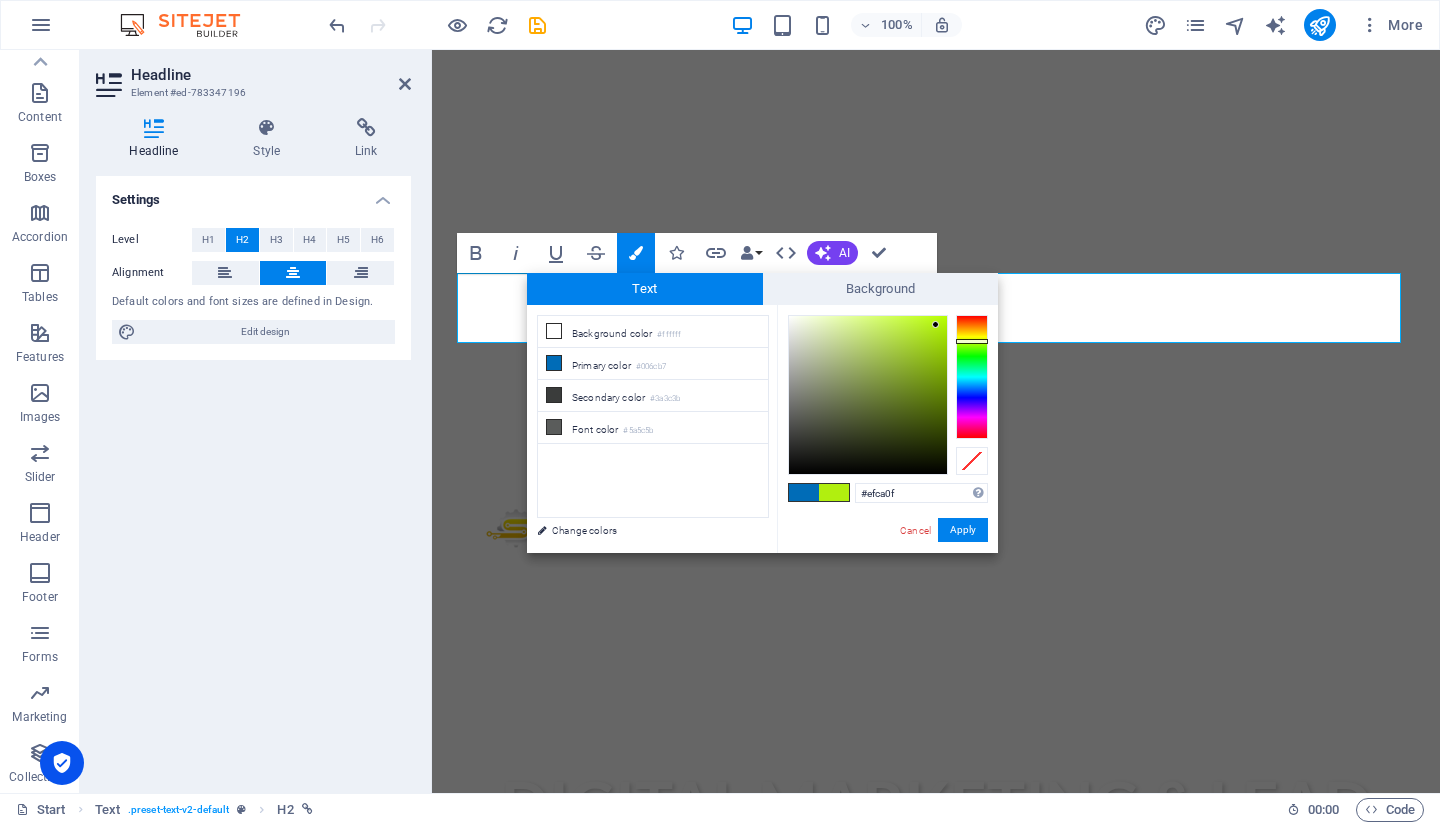 click at bounding box center [972, 377] 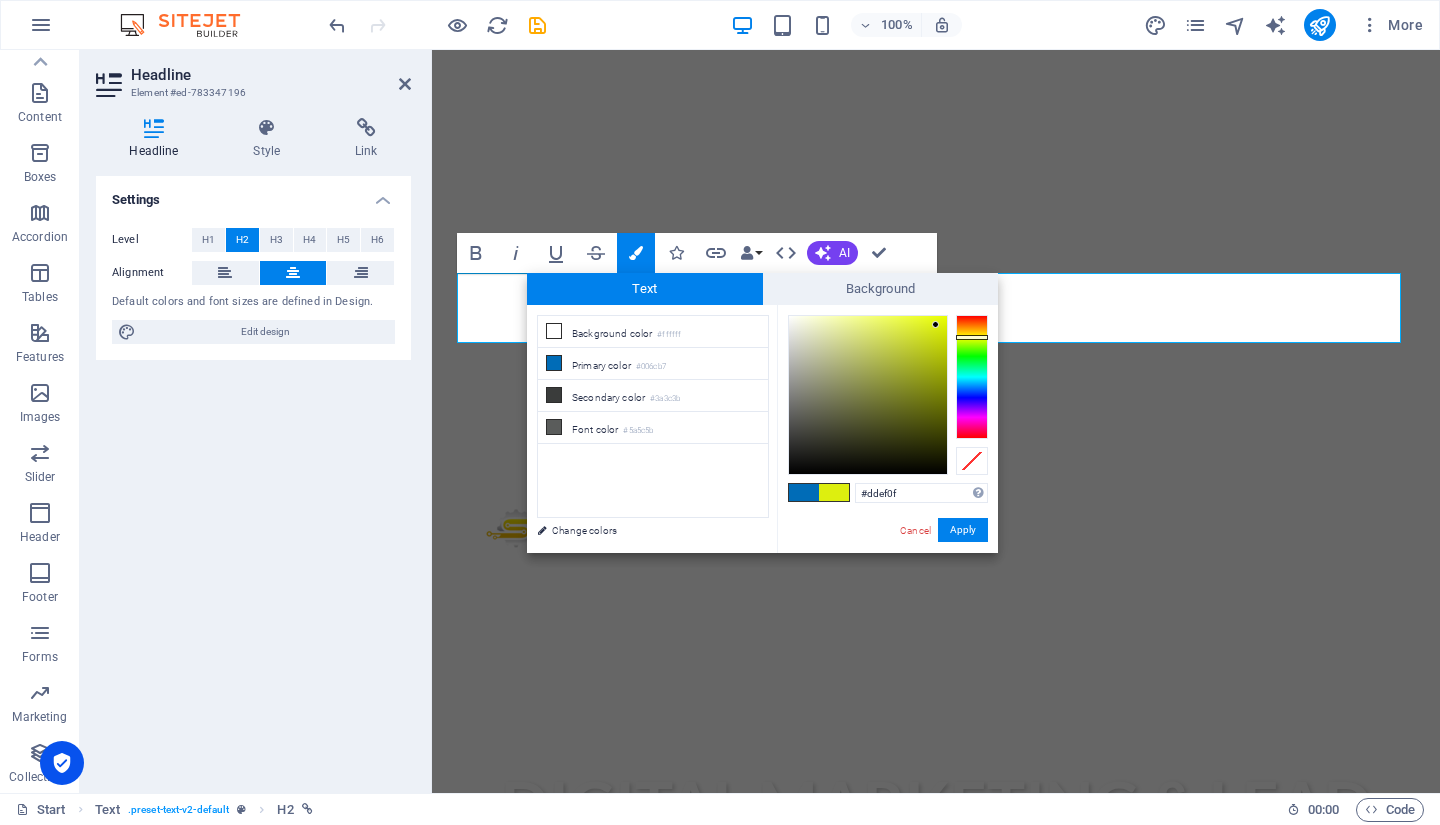 click at bounding box center (972, 377) 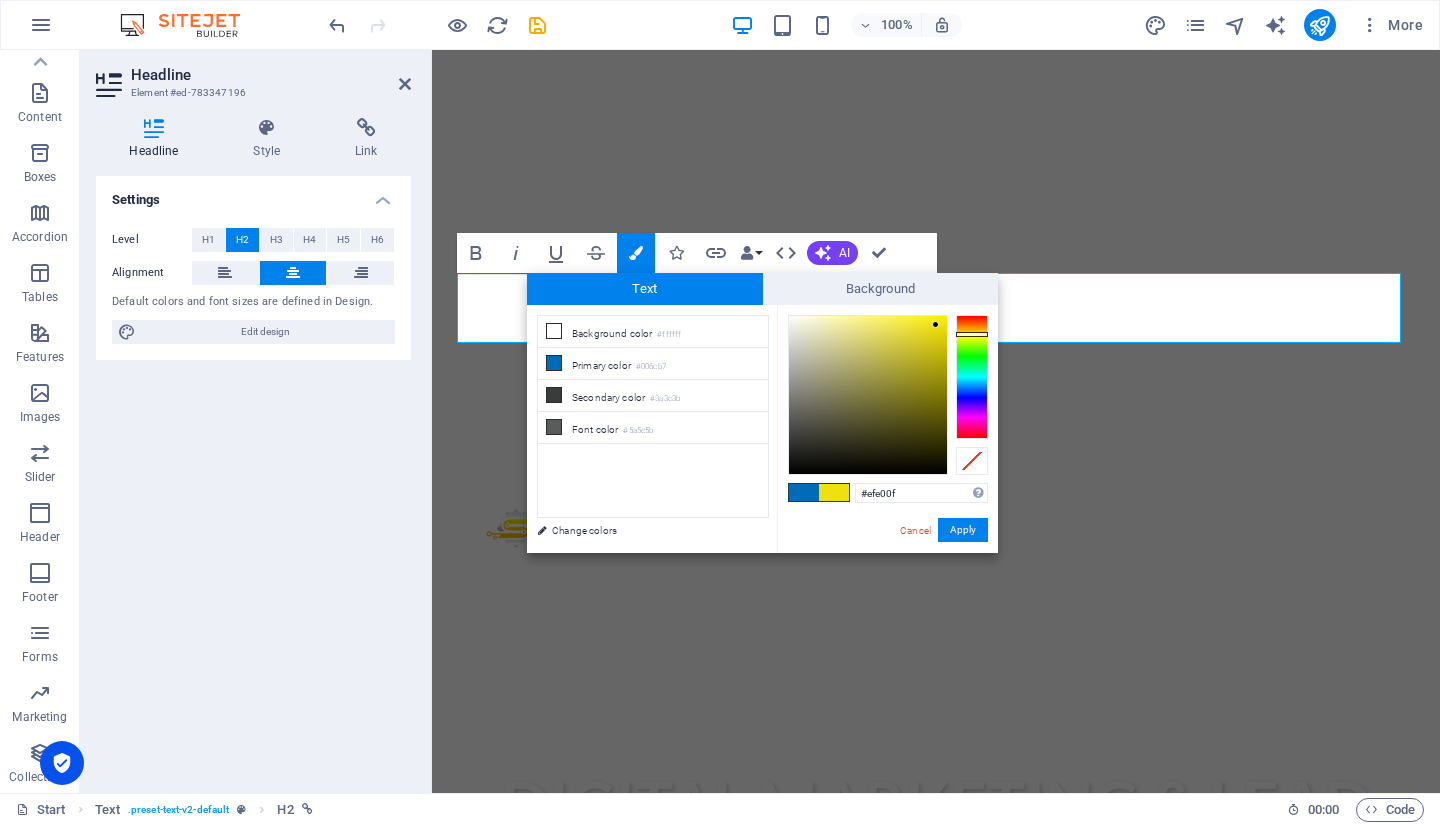 click at bounding box center [972, 377] 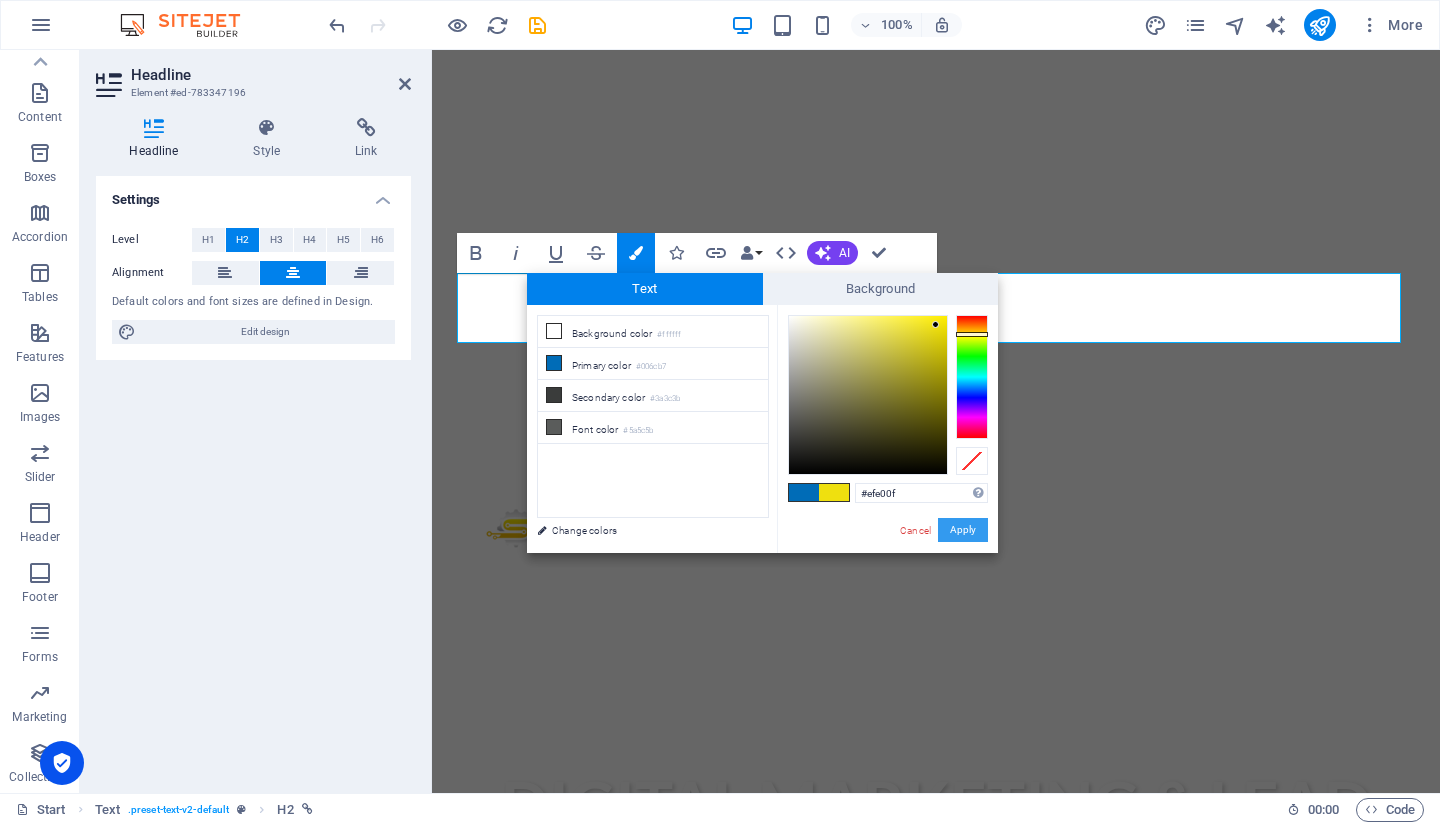 click on "Apply" at bounding box center (963, 530) 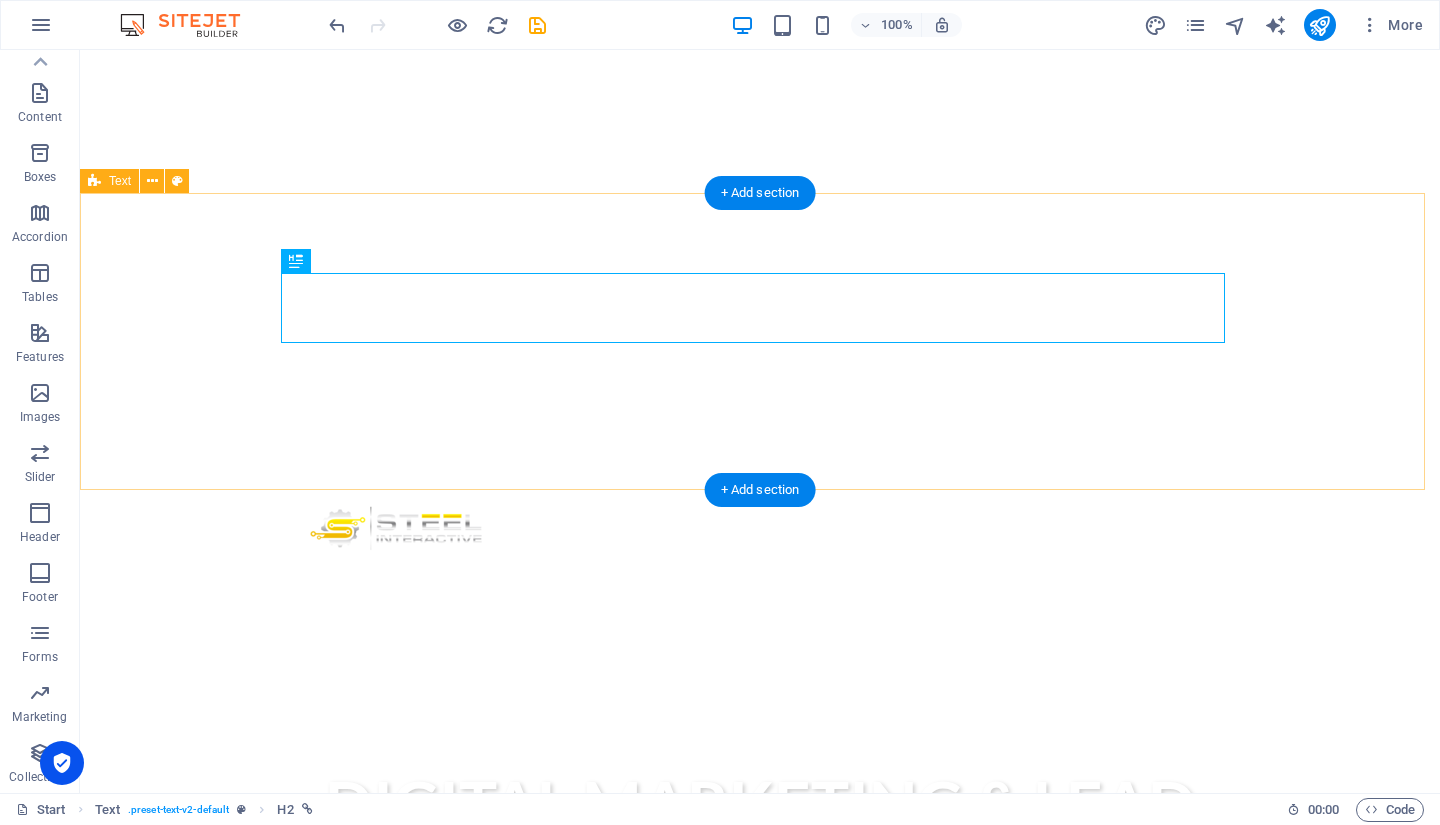 click on "about us We help businesses gain more leads and sales through highly targeted Digital Marketing Strategies. We provide unique and proven online marketing solutions to deliver prospects and drive success." at bounding box center [760, 1138] 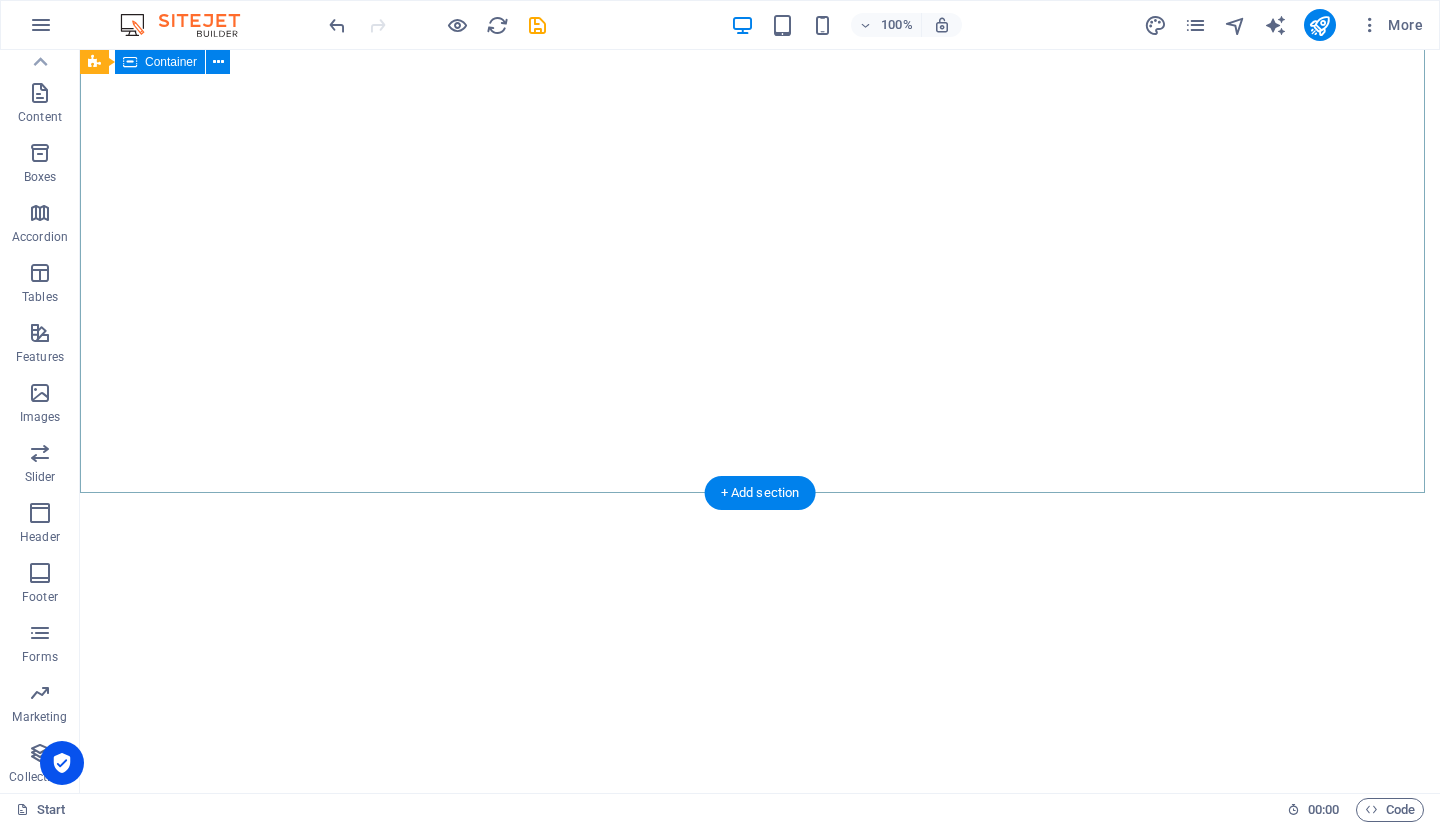 scroll, scrollTop: 0, scrollLeft: 0, axis: both 